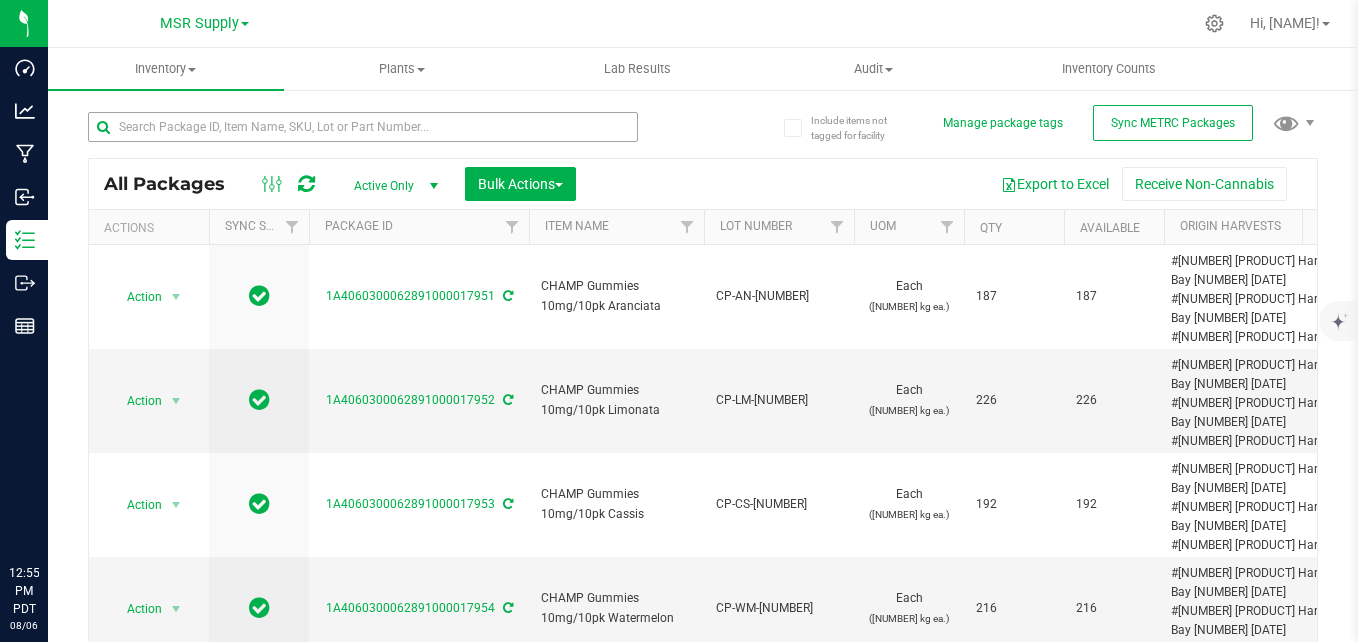 scroll, scrollTop: 0, scrollLeft: 0, axis: both 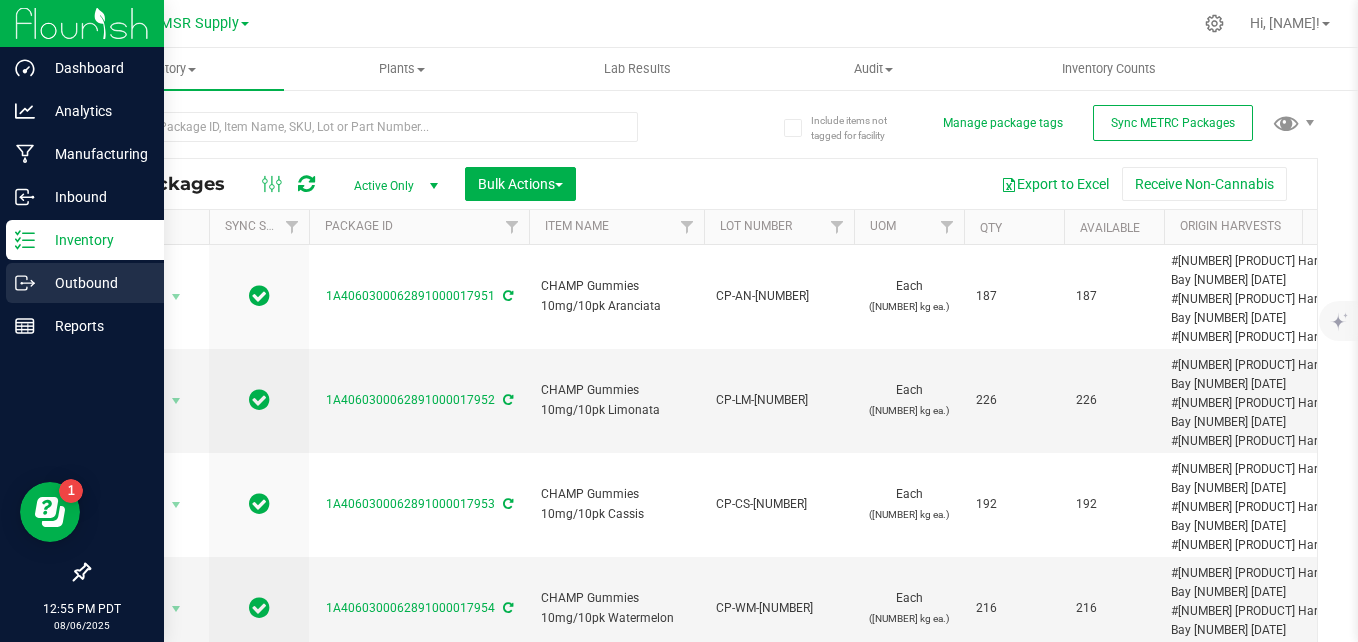 click 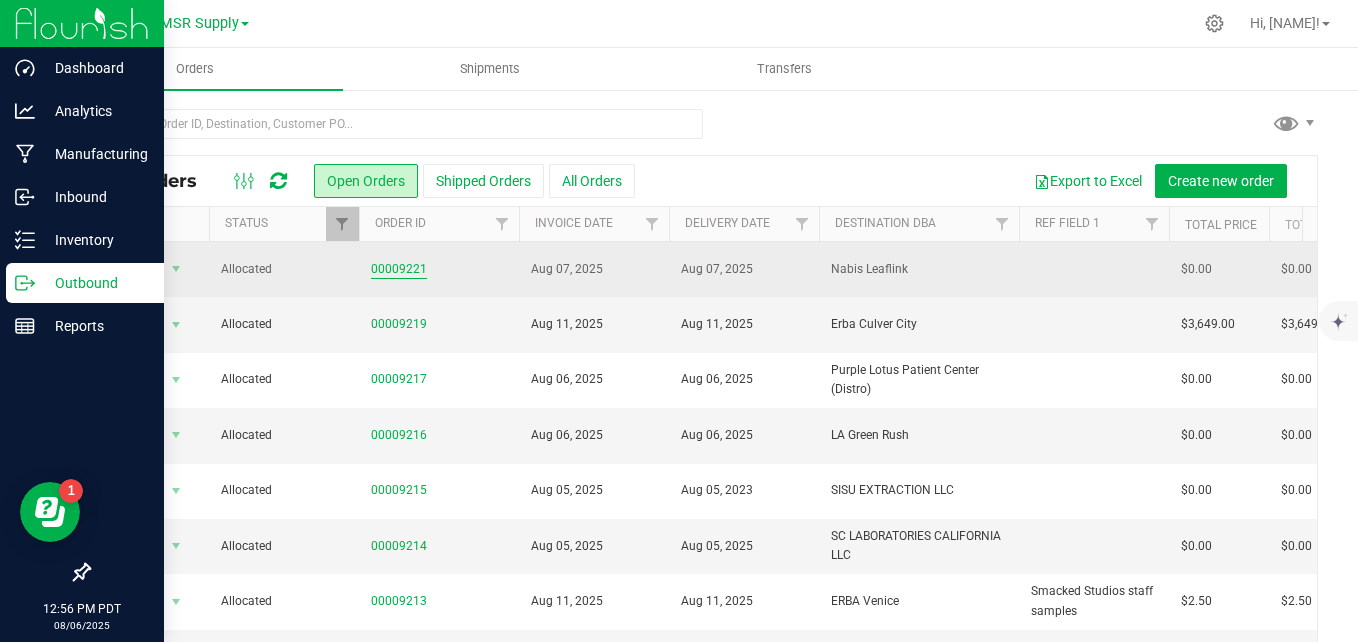 click on "00009221" at bounding box center [399, 269] 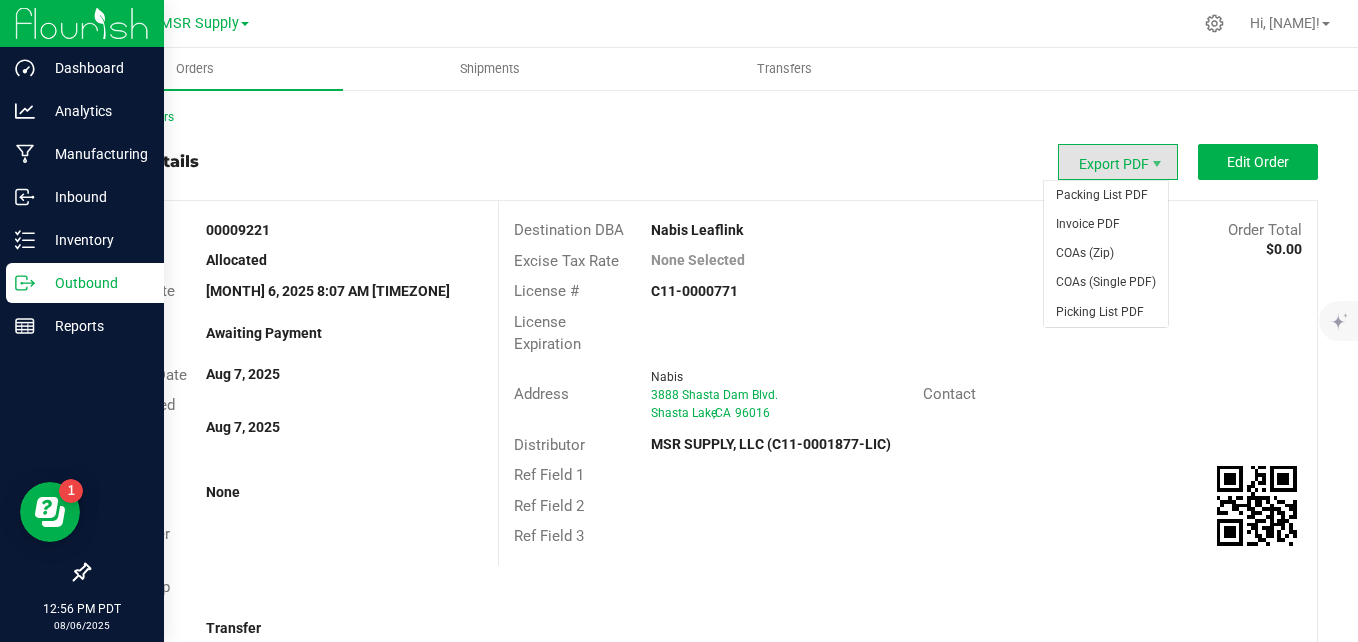 click on "Export PDF" at bounding box center (1118, 162) 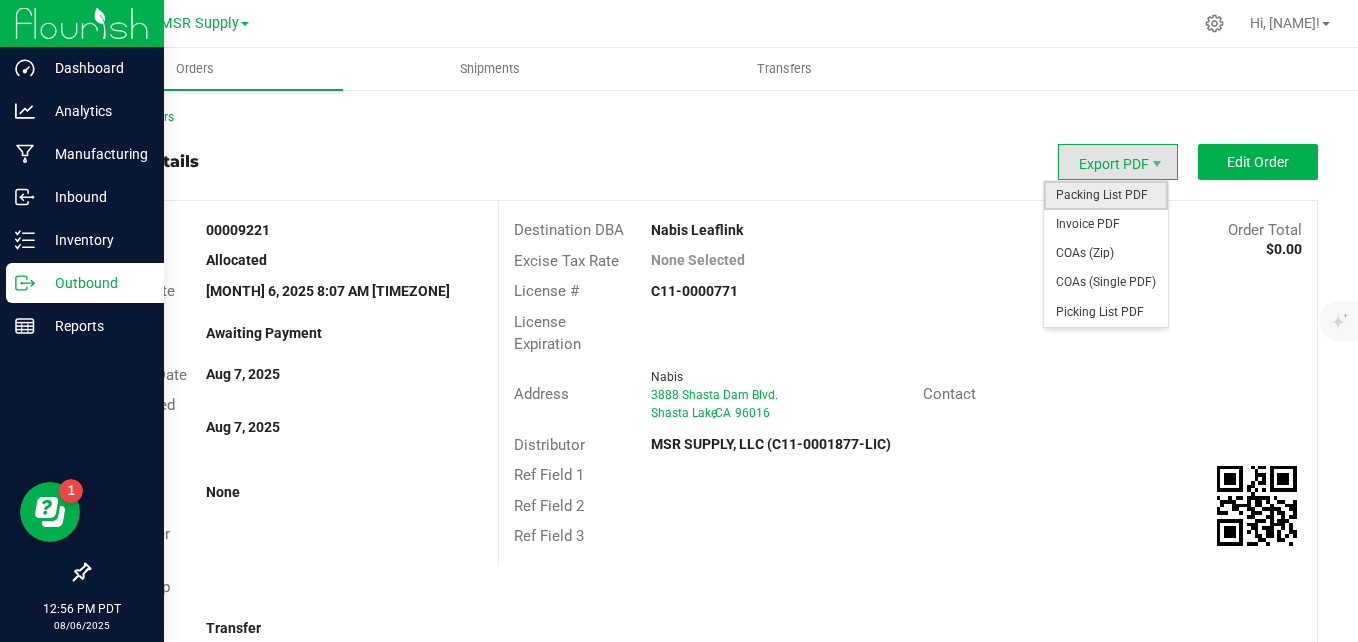 click on "Packing List PDF" at bounding box center (1106, 195) 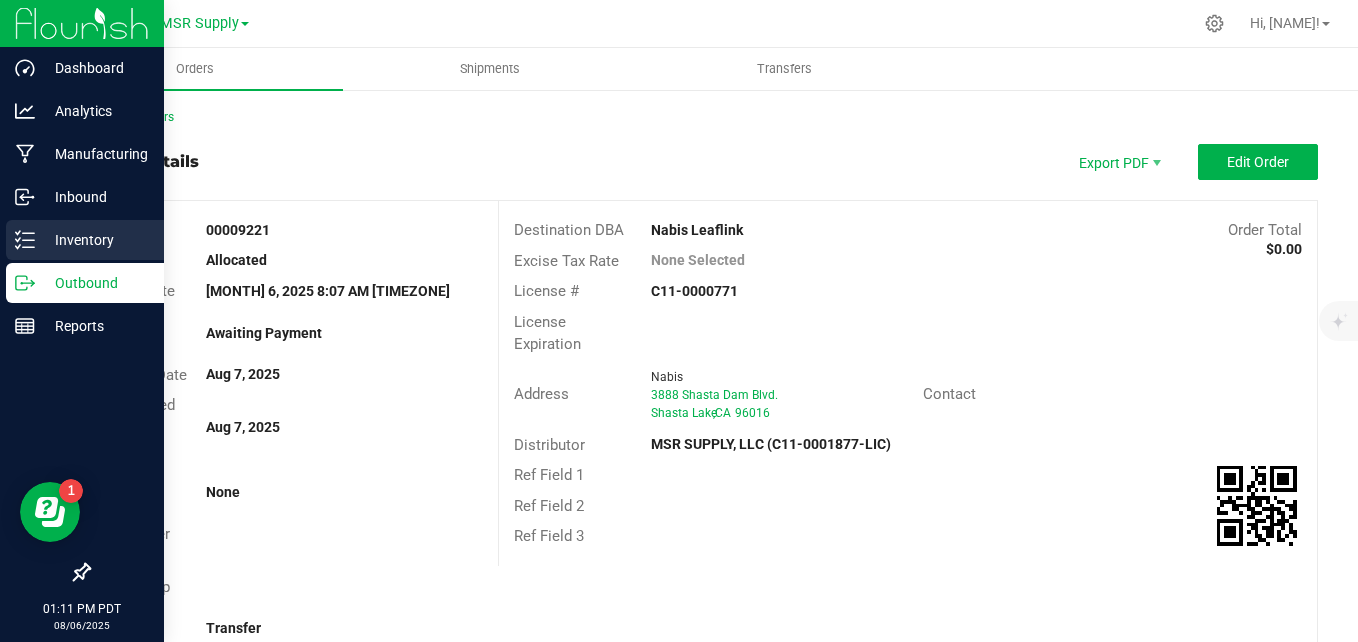 click on "Inventory" at bounding box center (85, 240) 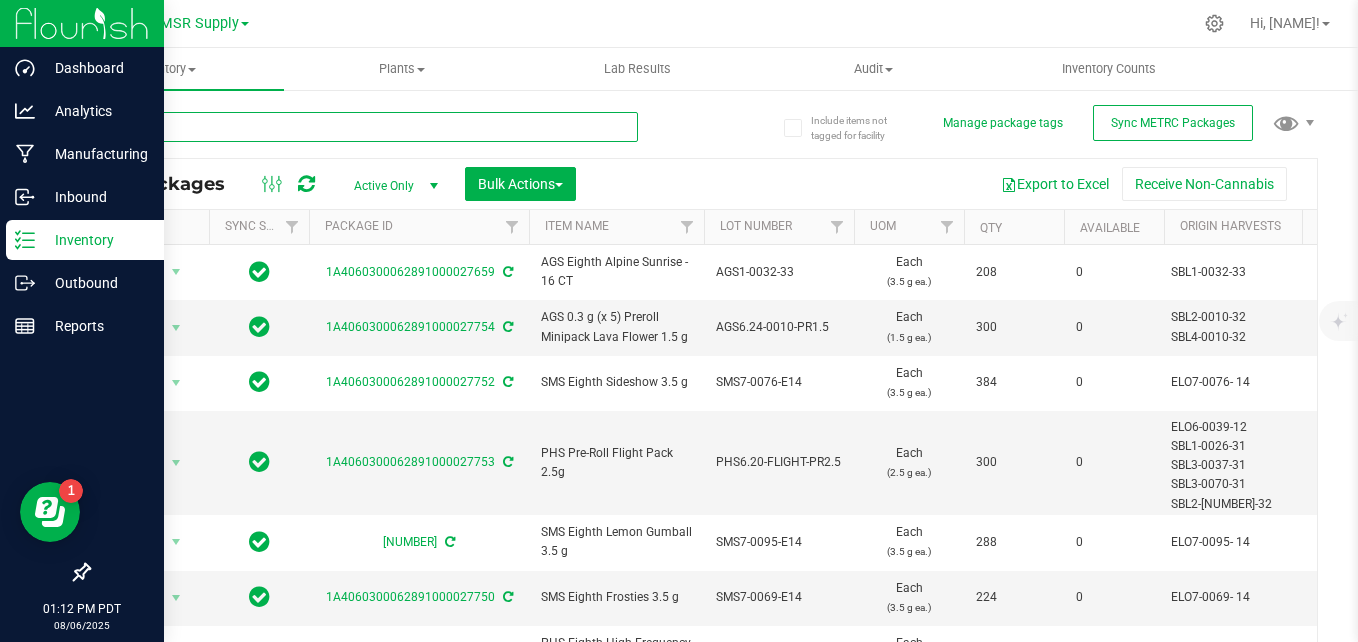 click at bounding box center [363, 127] 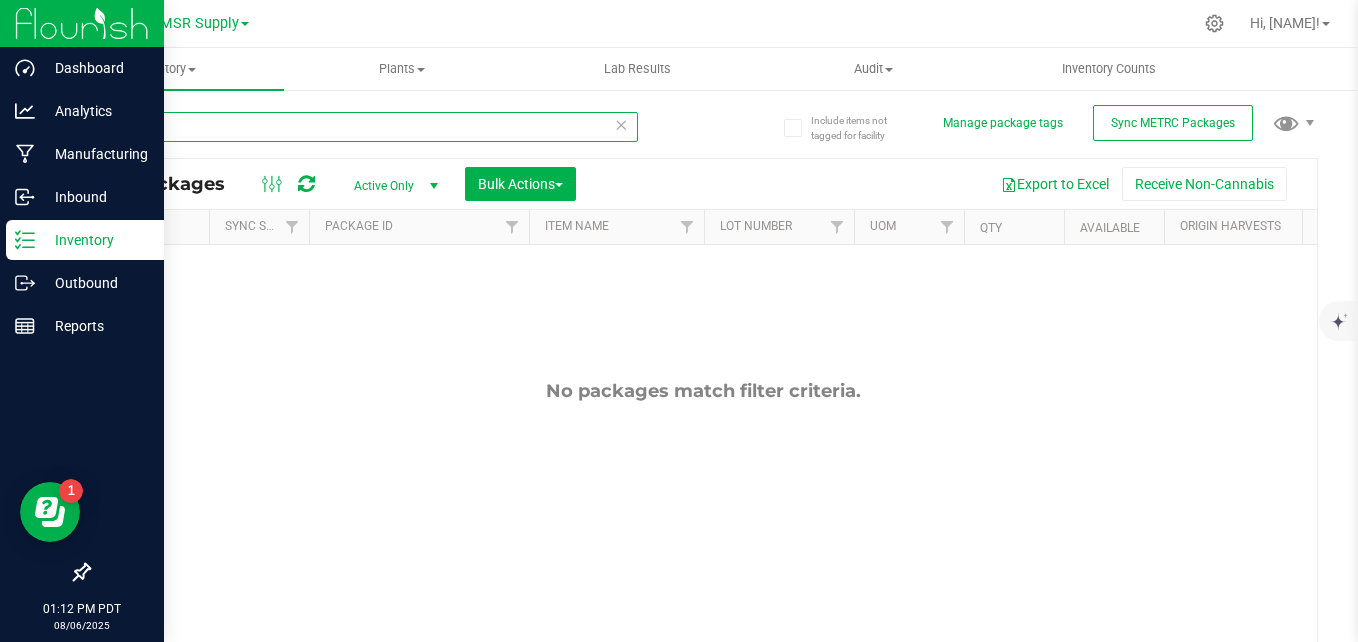 type on "l" 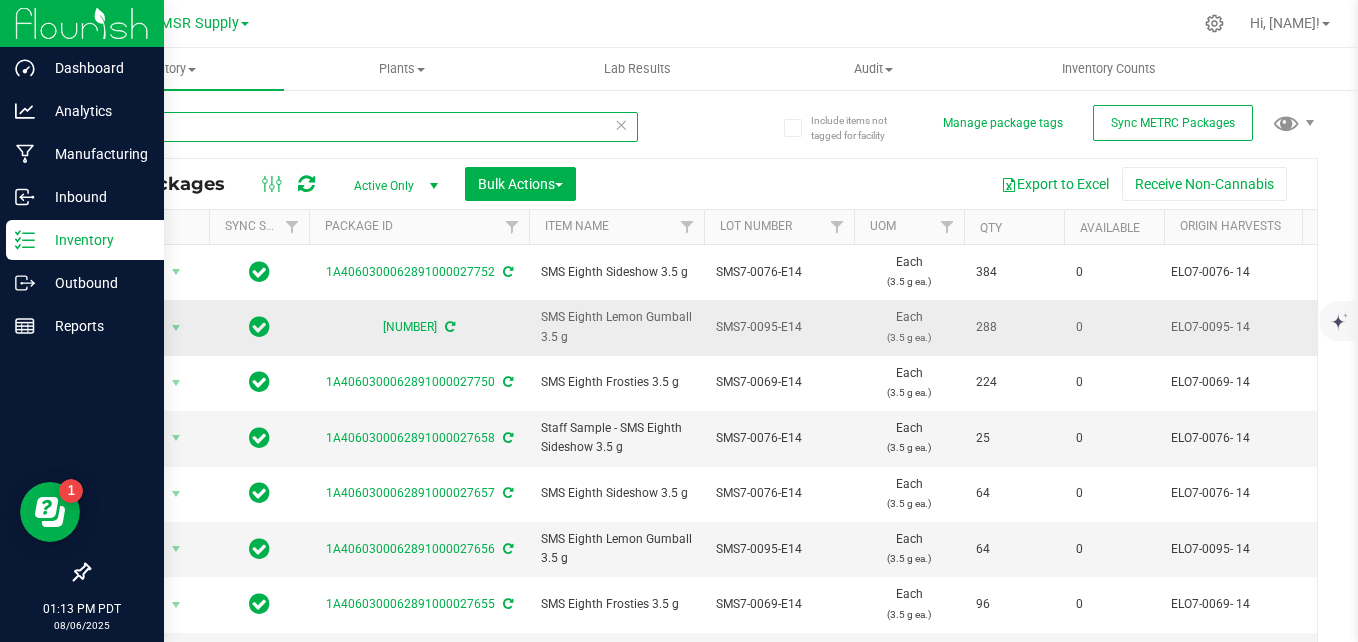 type on "sms" 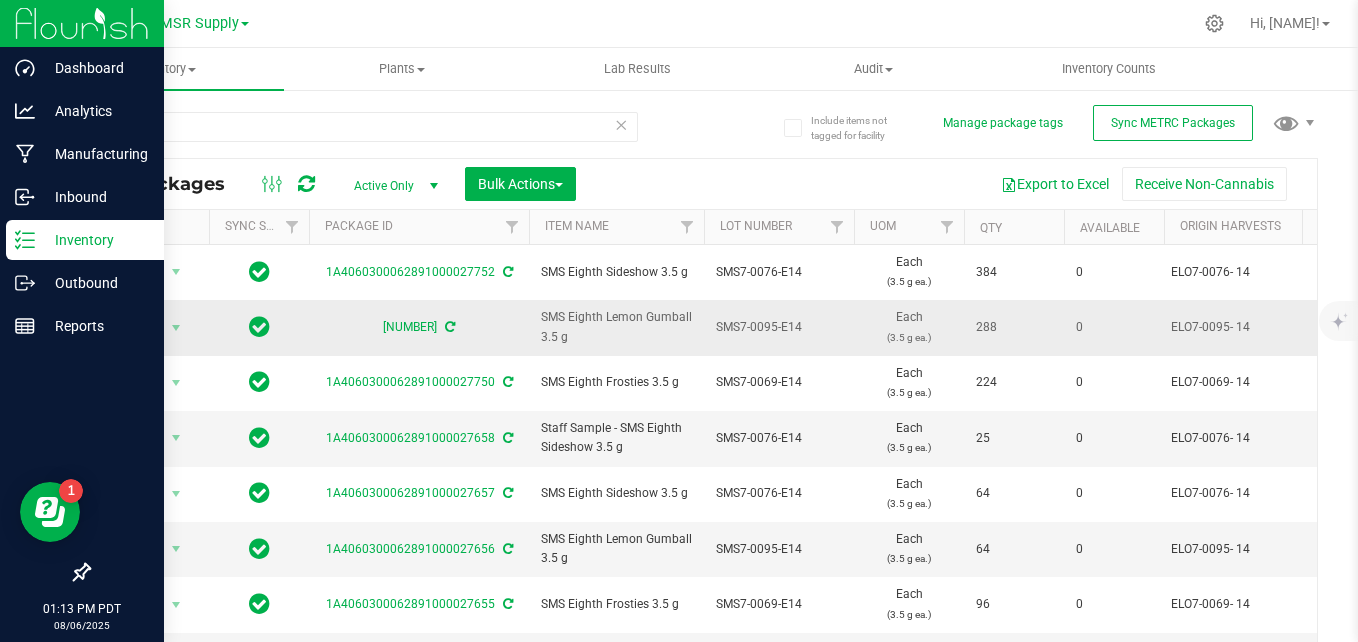 click on "SMS7-0095-E14" at bounding box center [779, 327] 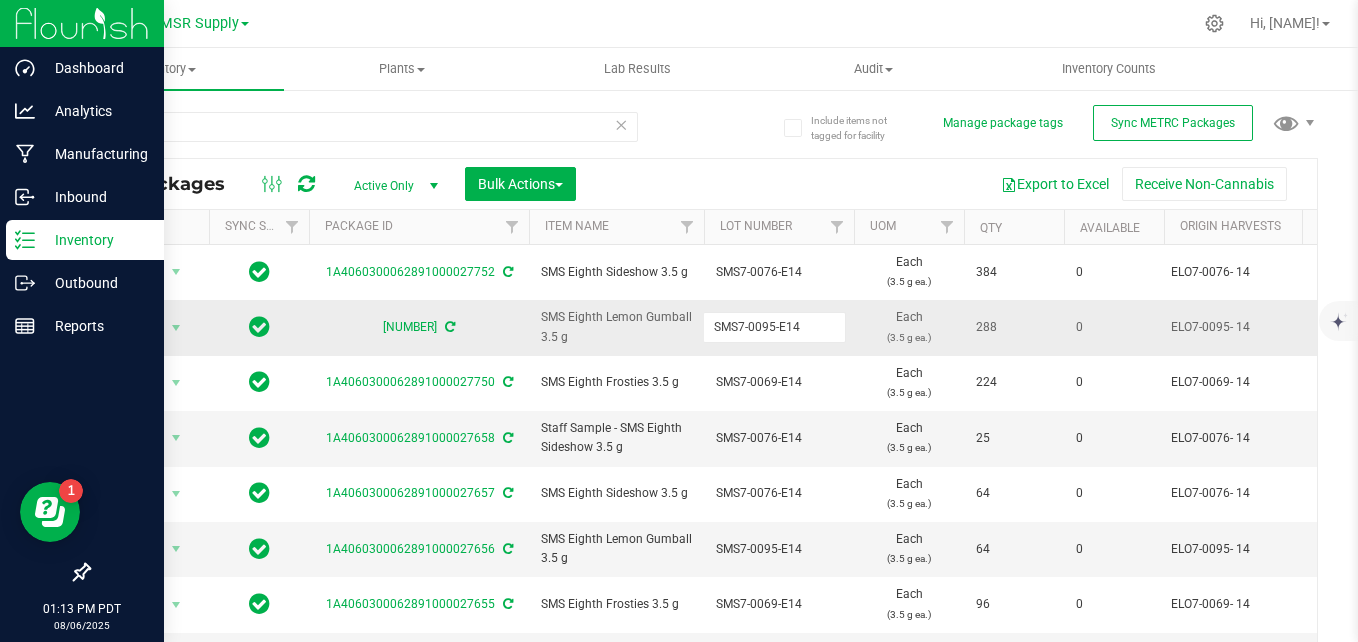 drag, startPoint x: 833, startPoint y: 326, endPoint x: 689, endPoint y: 341, distance: 144.77914 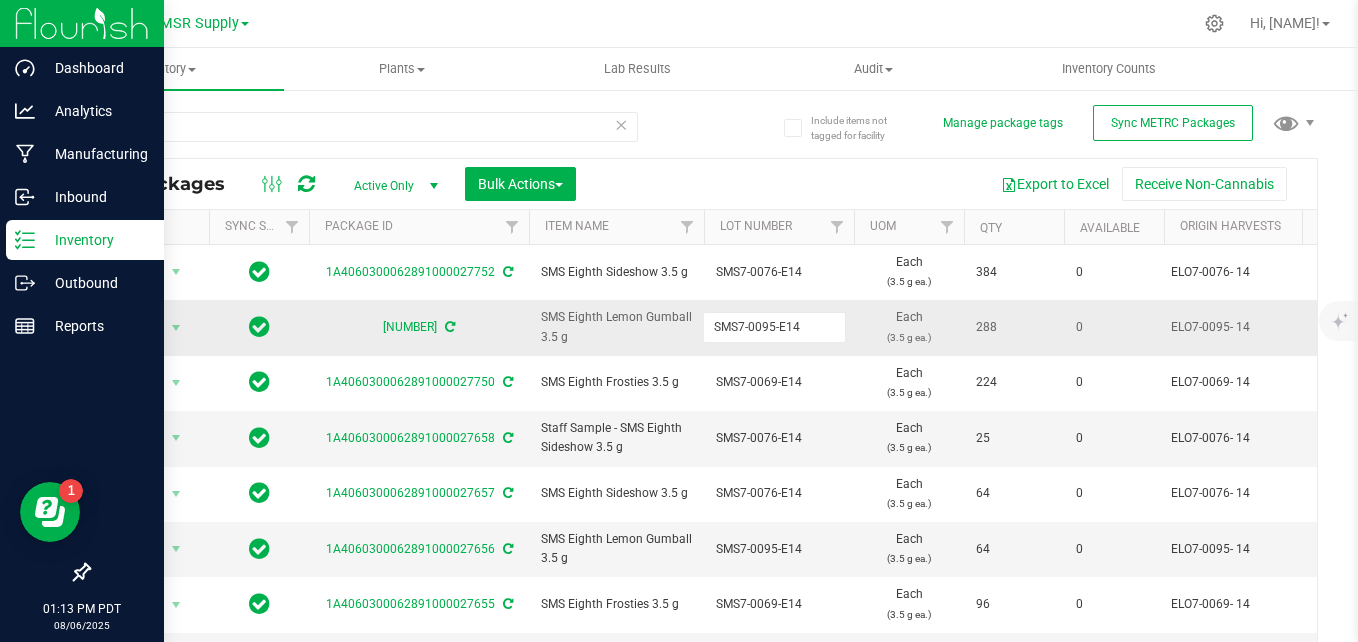 click on "Action Action Edit attributes Global inventory Locate package Print package label See history View package order
[LICENSE_PLATE]
SMS Eighth Lemon Gumball 3.5 g
SMS7-[NUMBER]-[LETTER]
Each
([NUMBER] g ea.)
288
0
ELO[NUMBER]-[NUMBER]- [NUMBER]
Assigned to order
SMS - Lemon Gumball
00009221
SMS-[NUMBER]-[LETTER]
[MONTH] [DAY], [YEAR] [HOUR]:[MINUTE]:[SECOND] [TIMEZONE]
Now" at bounding box center [3374, 327] 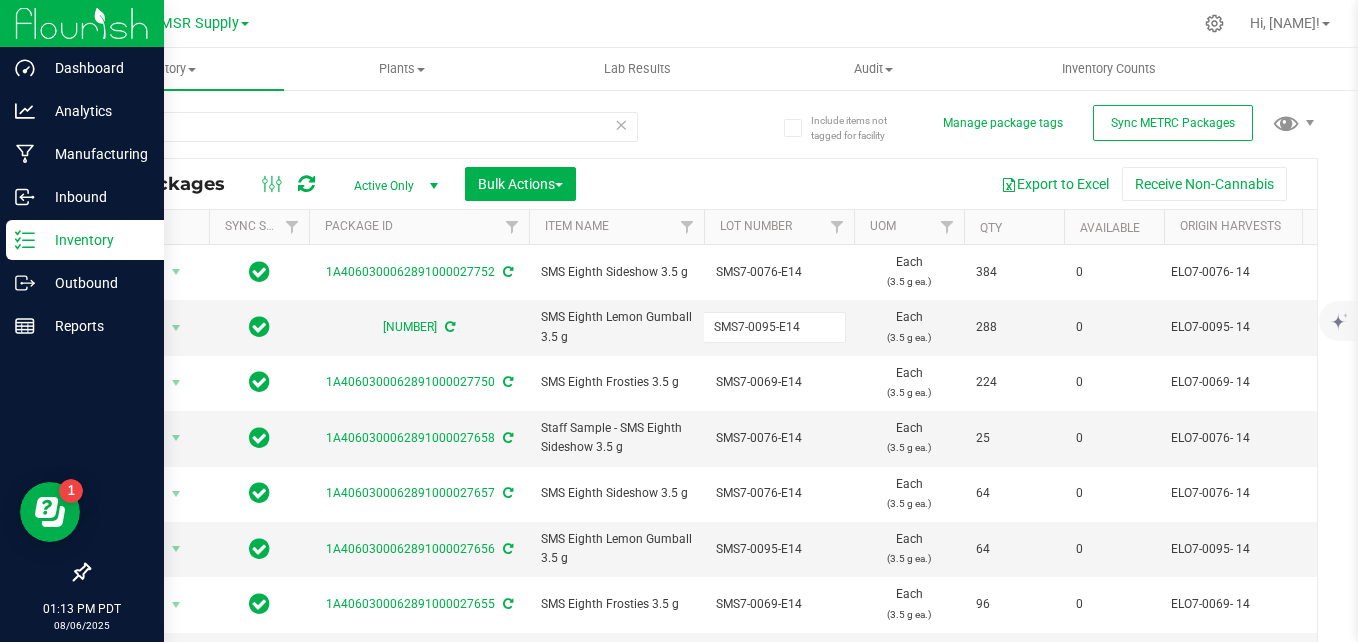 click on "Export to Excel
Receive Non-Cannabis" at bounding box center (946, 184) 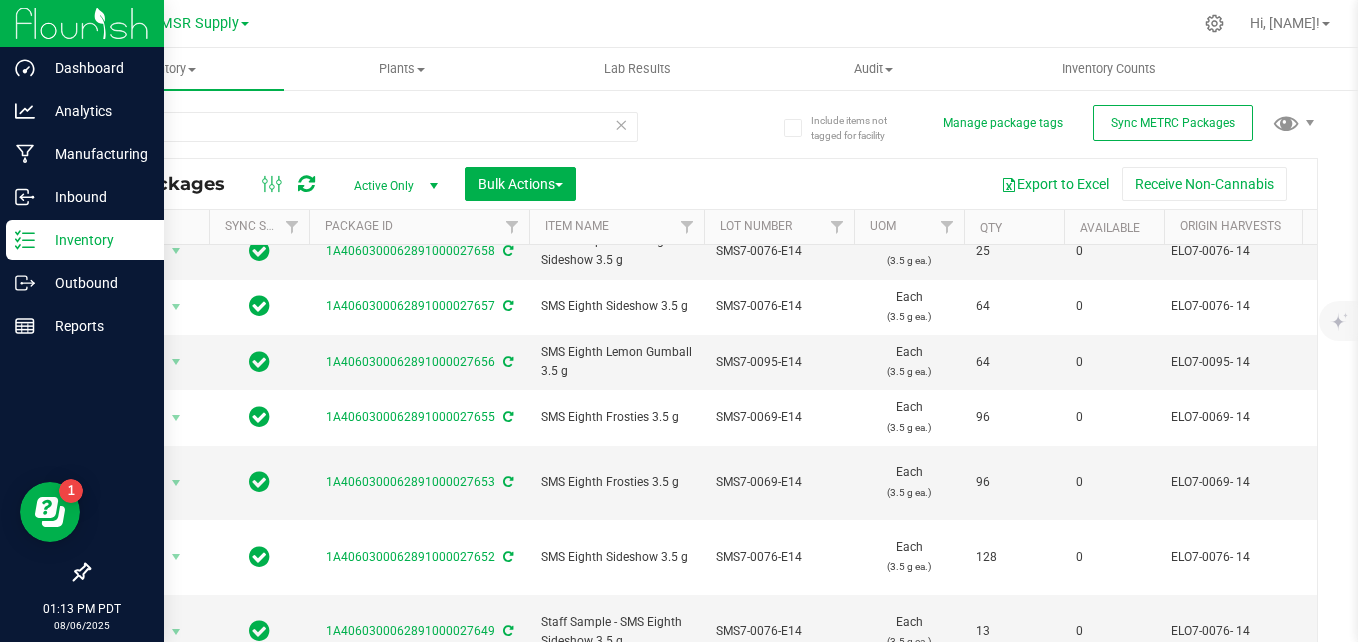 scroll, scrollTop: 0, scrollLeft: 0, axis: both 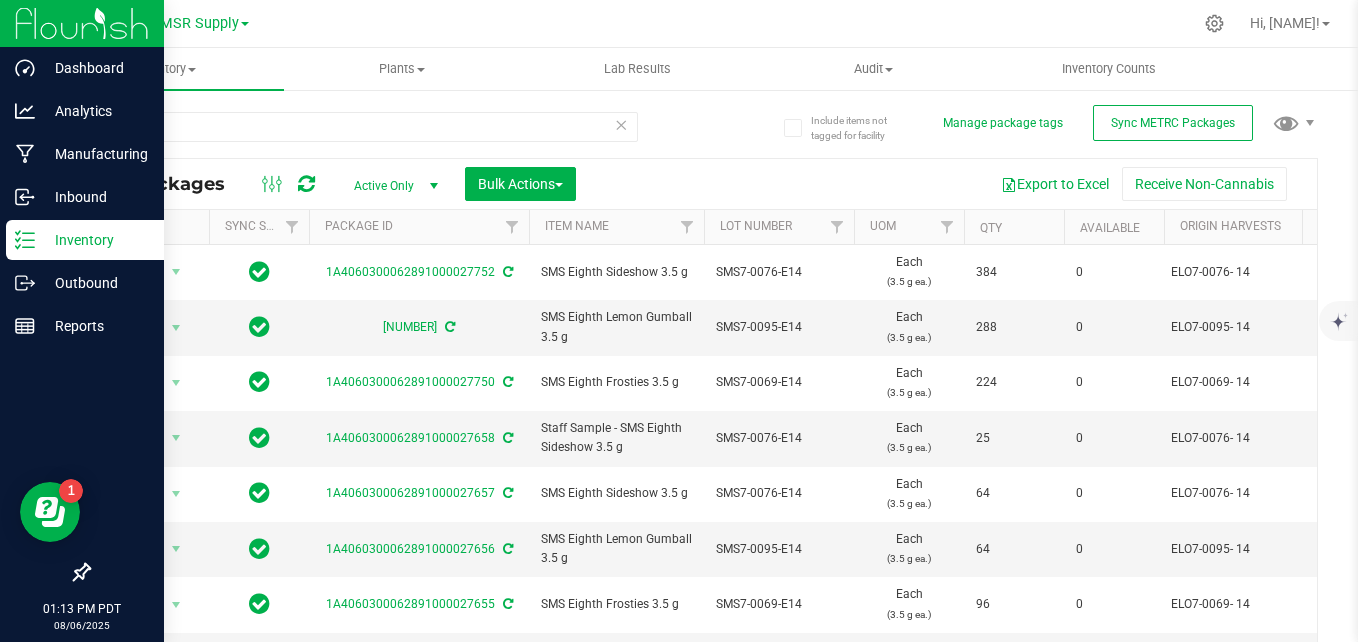 click at bounding box center (621, 124) 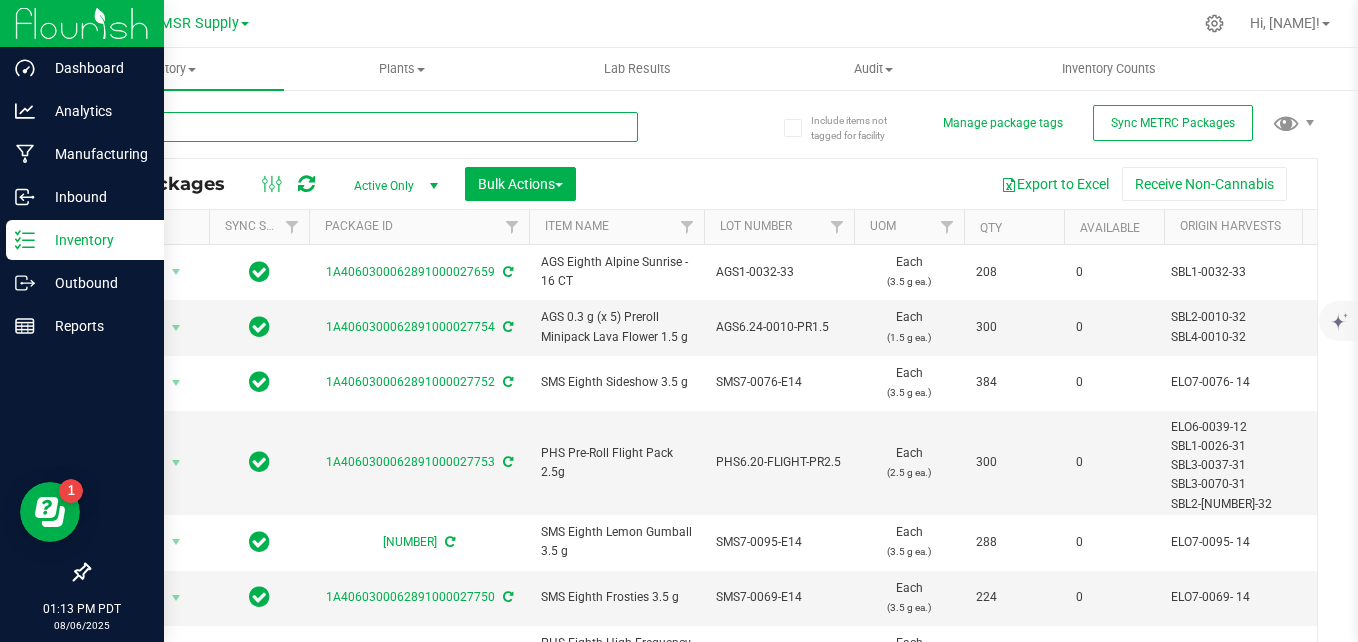 paste on "SMS7-0095-E14" 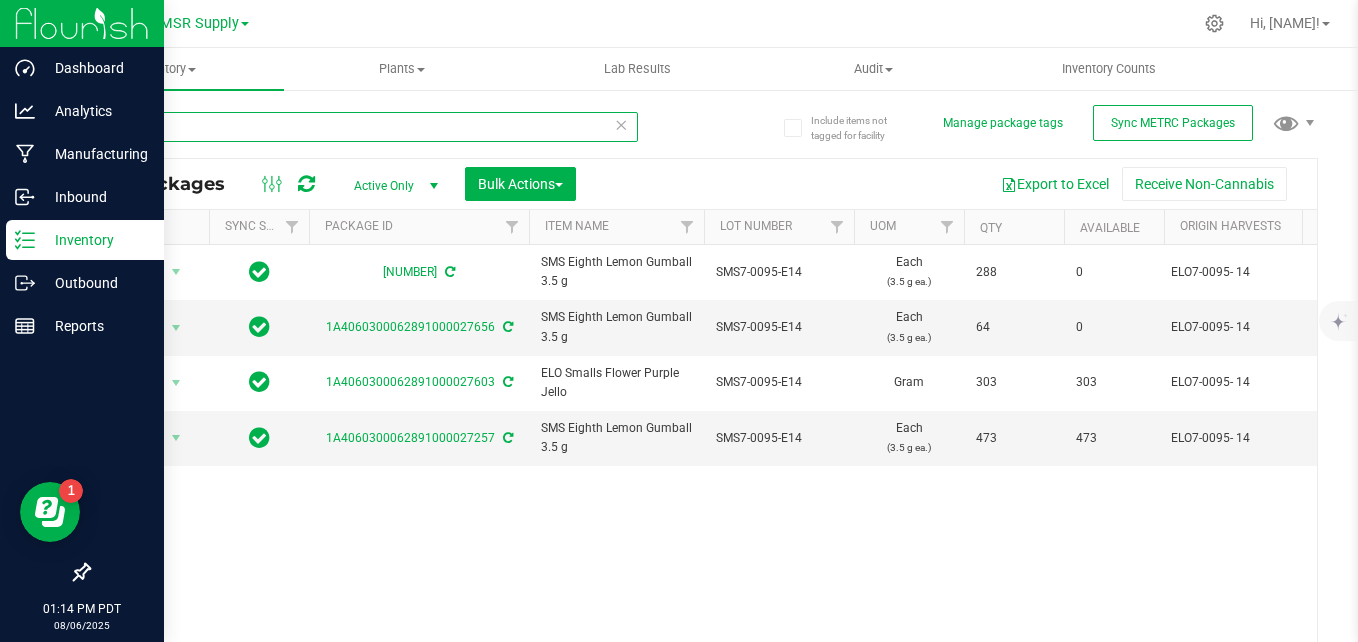 type on "S" 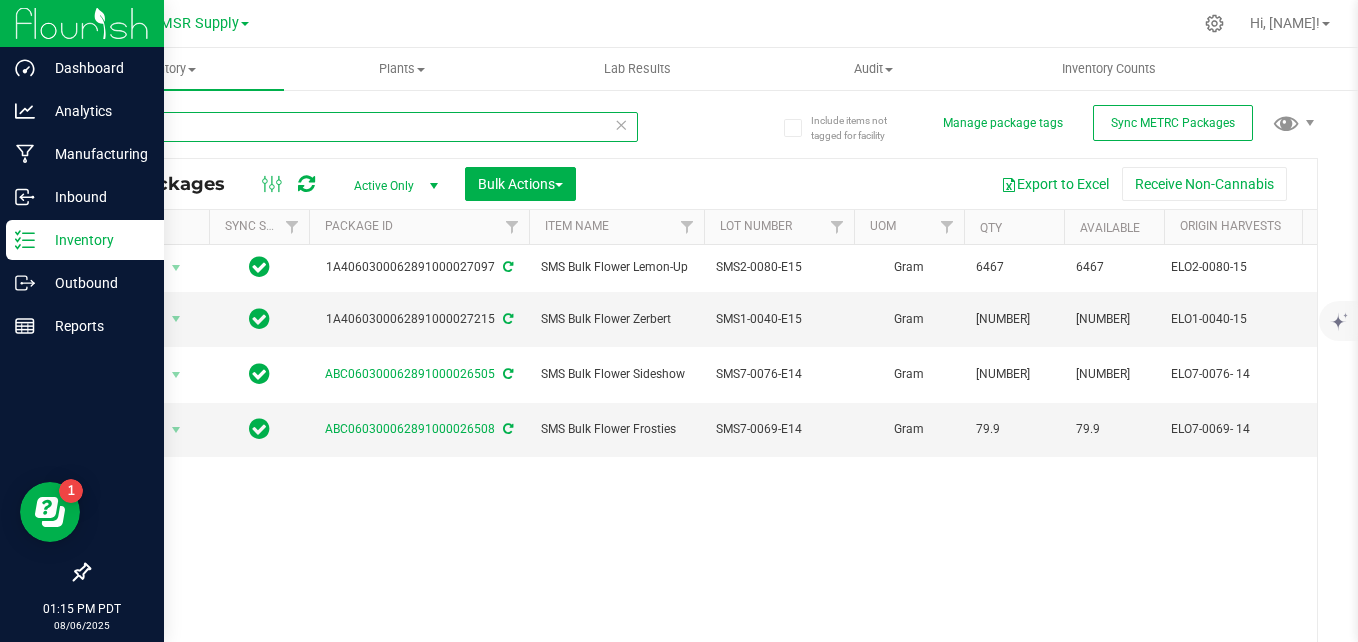 type on "s" 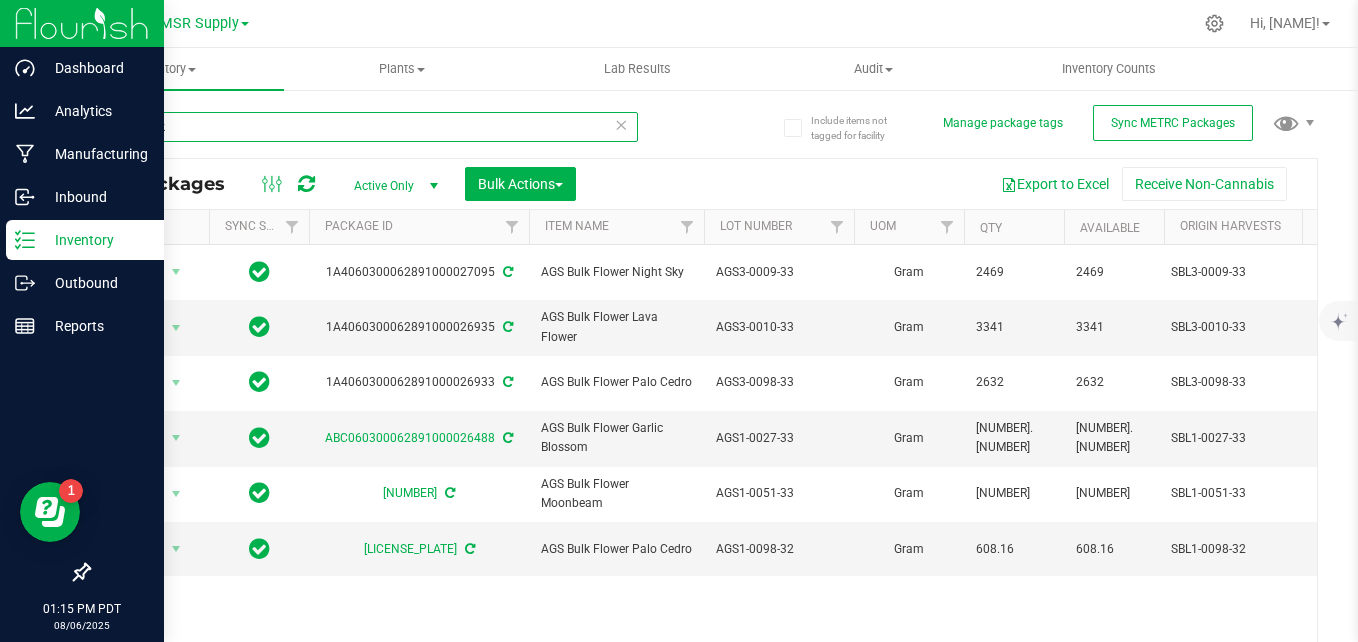 type on "ags bulk" 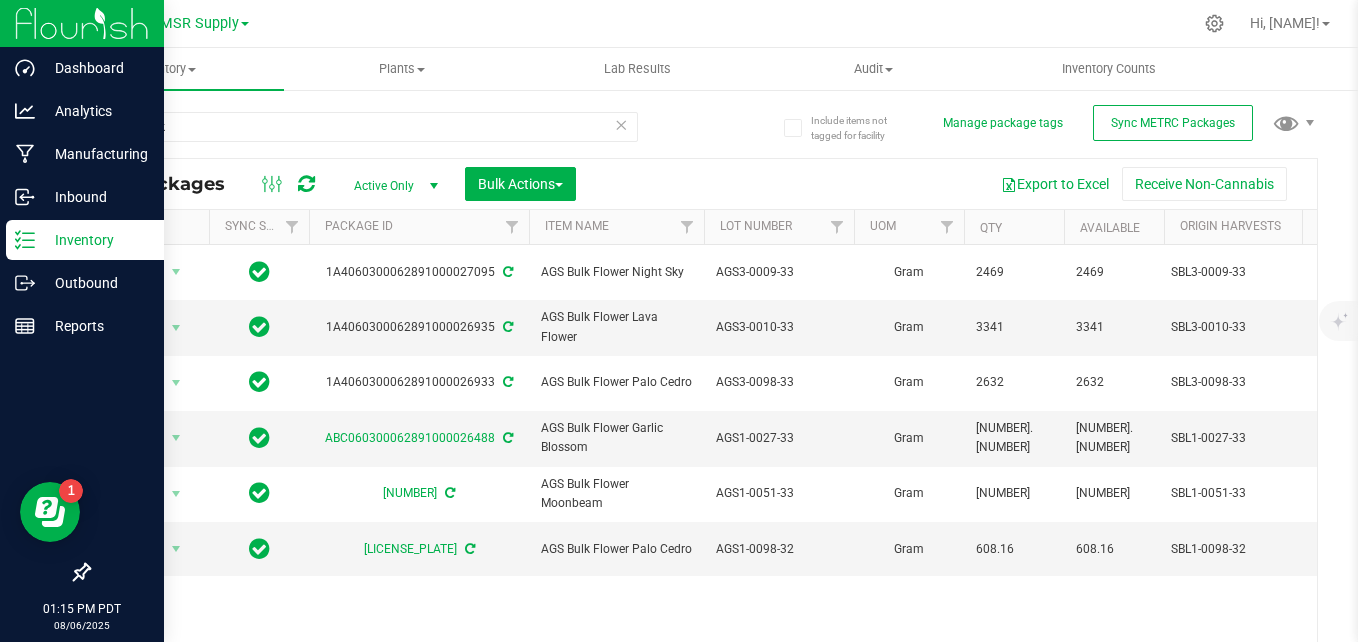 click at bounding box center [621, 124] 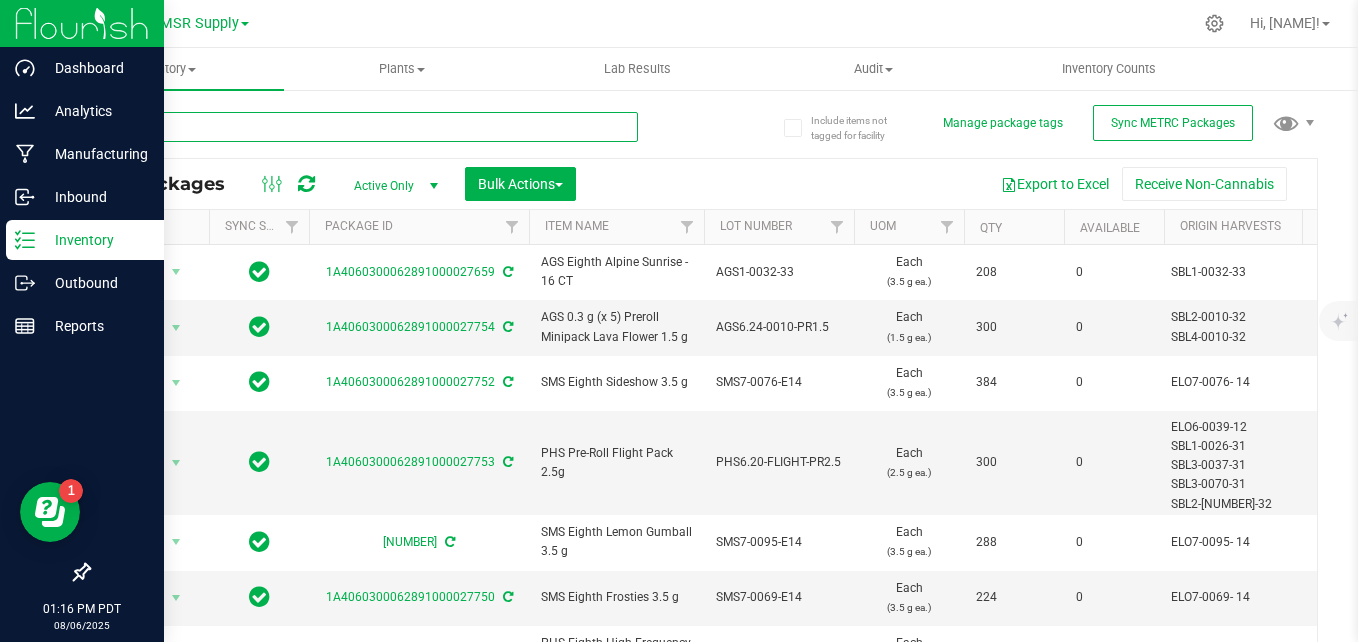 click at bounding box center [363, 127] 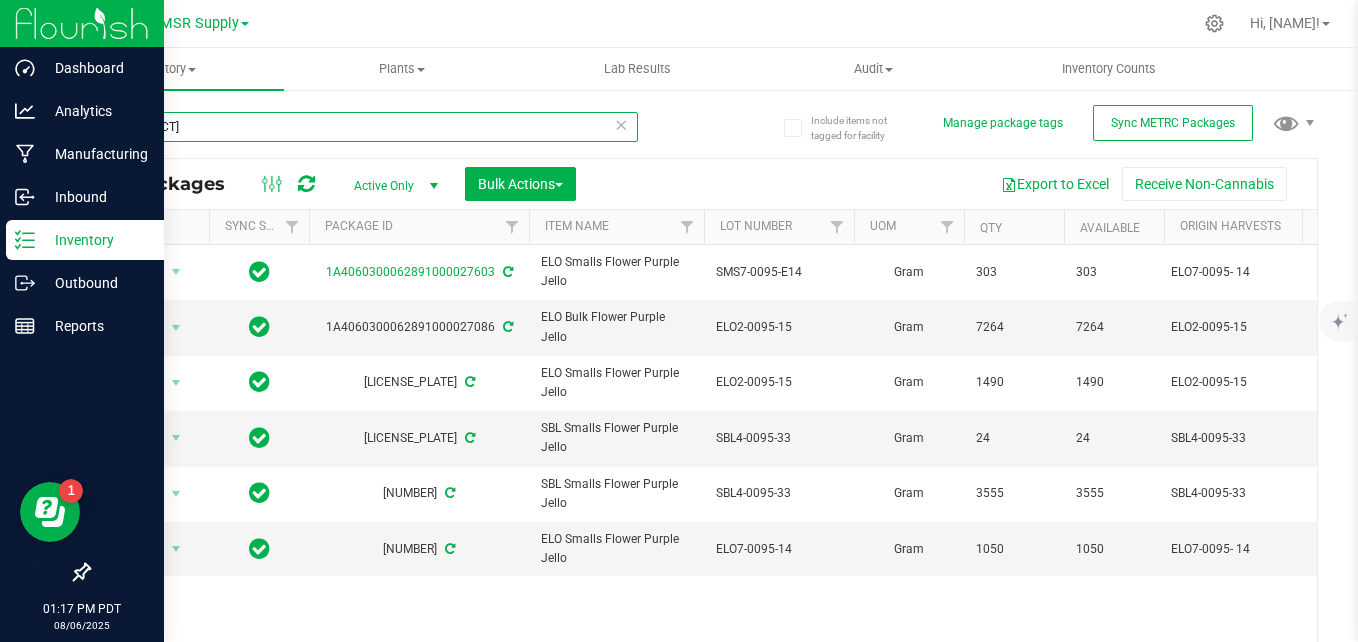 type on "[PRODUCT]" 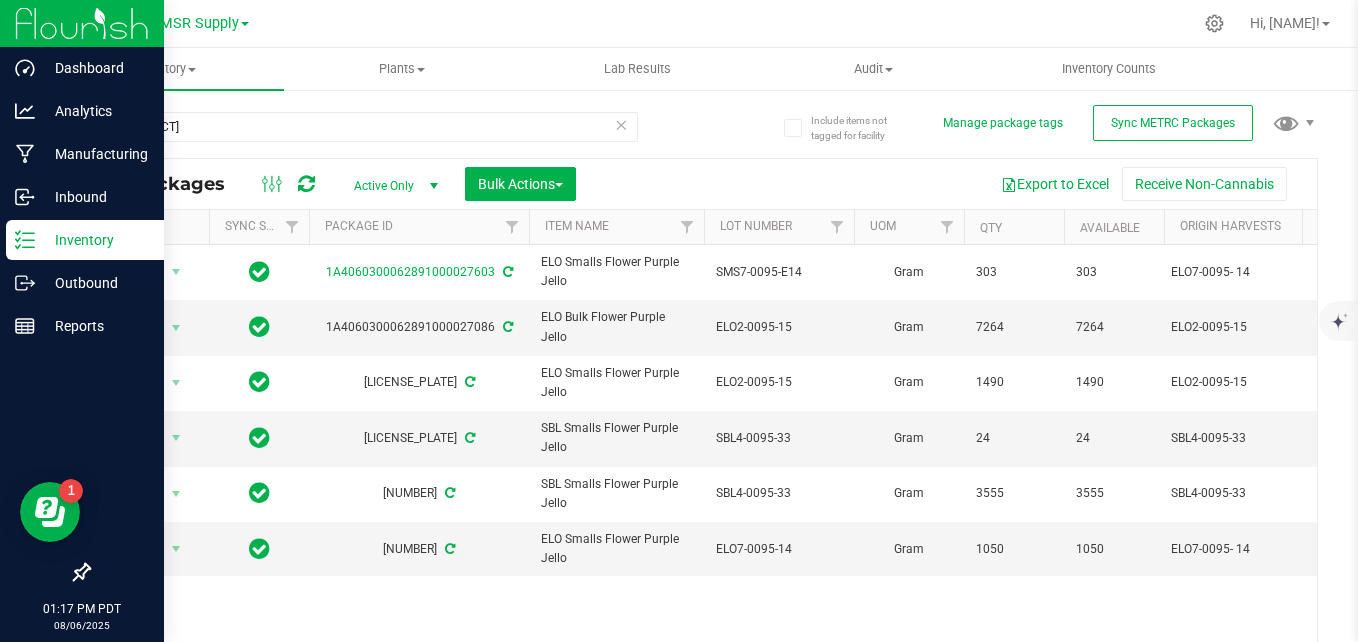 click at bounding box center (621, 124) 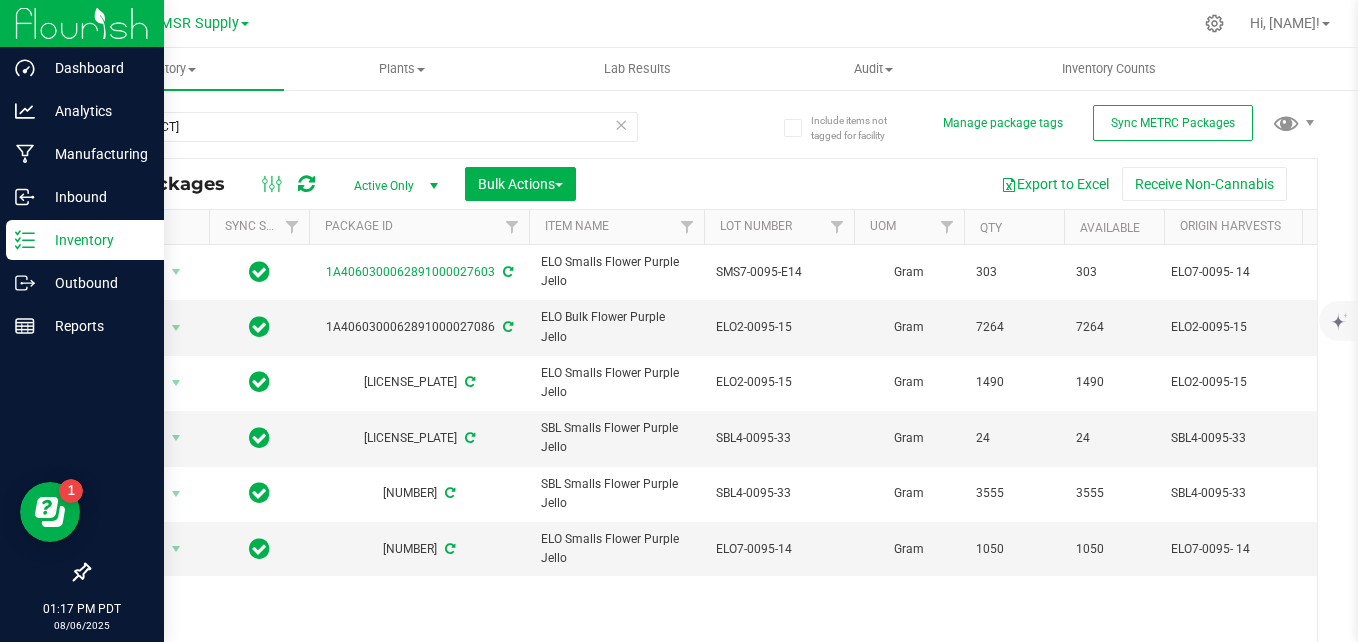 type 